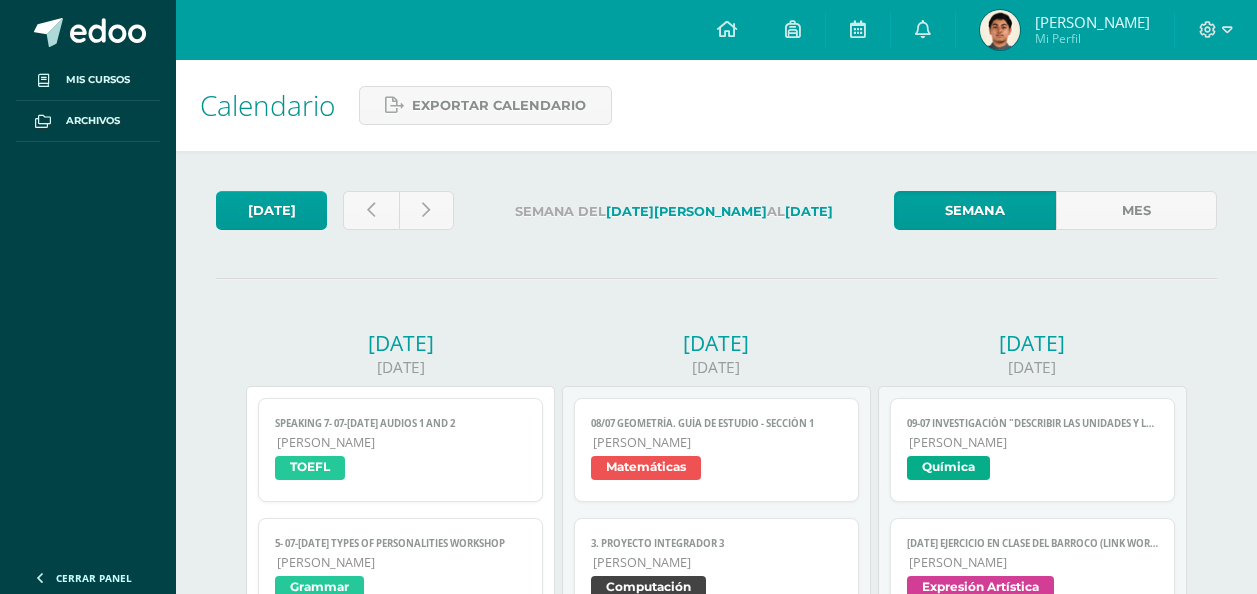 scroll, scrollTop: 300, scrollLeft: 0, axis: vertical 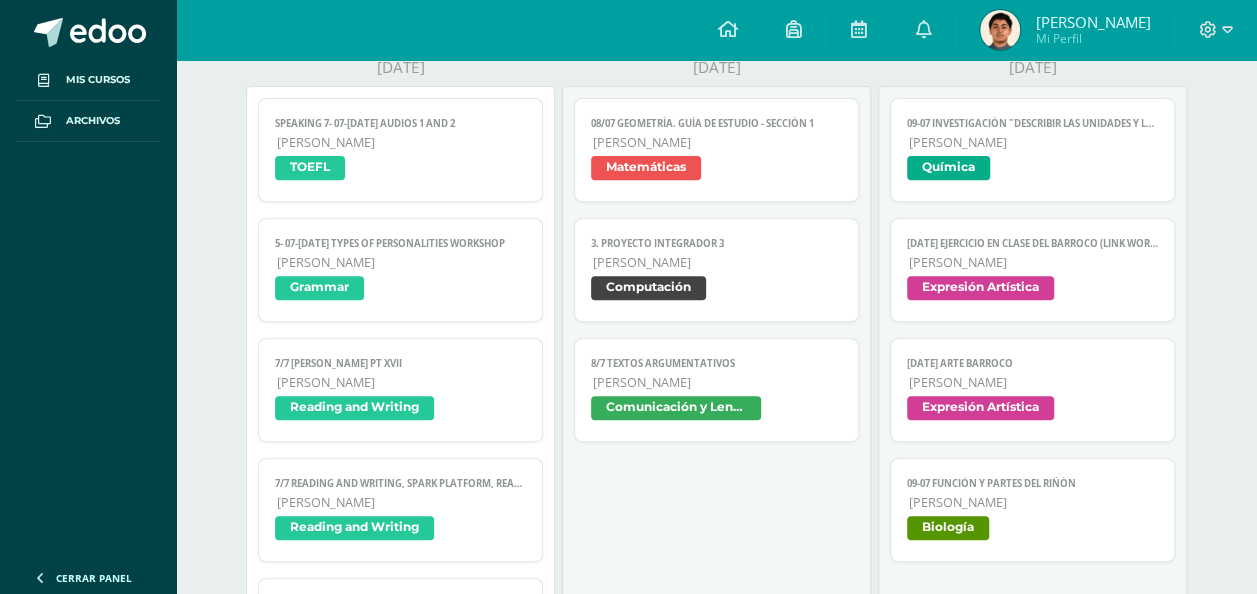 click on "Expresión Artística" at bounding box center (980, 408) 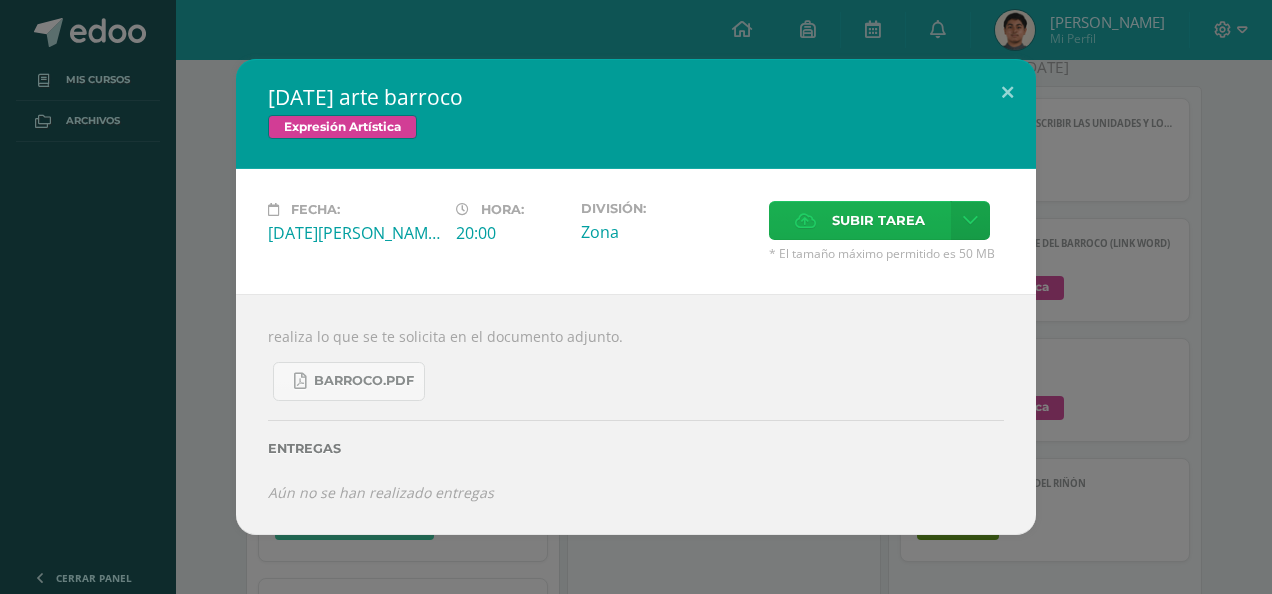 click on "Subir tarea" at bounding box center [878, 220] 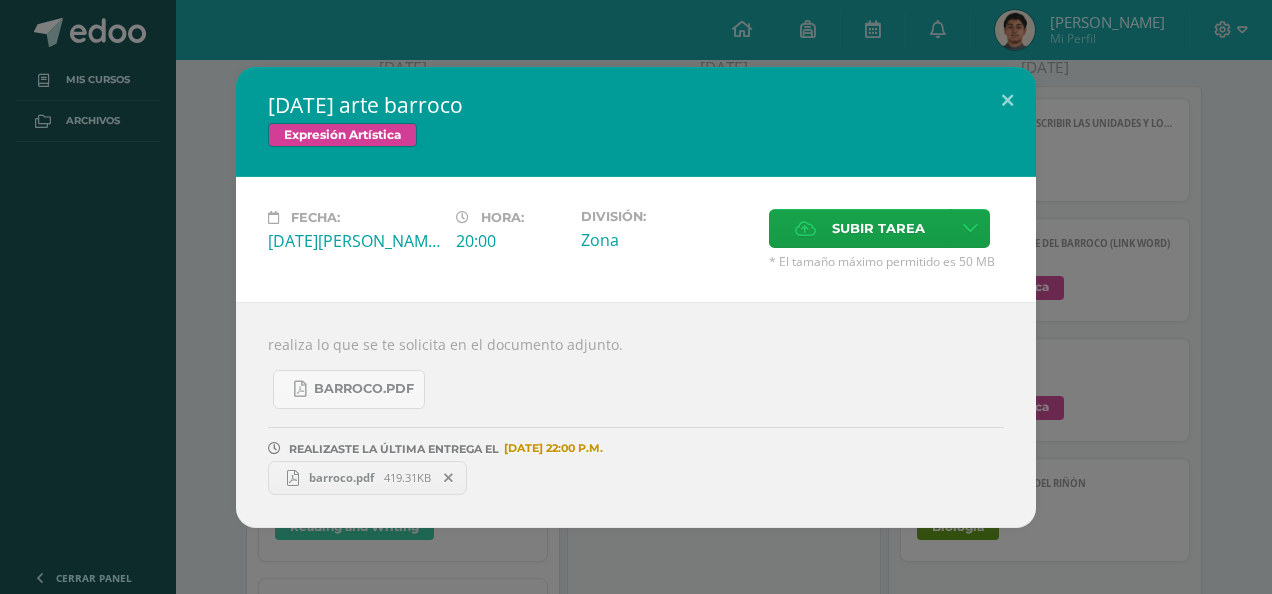 click on "[DATE] arte barroco
Expresión Artística
Fecha:
[DATE][PERSON_NAME]:
20:00
División:
Zona" at bounding box center (636, 297) 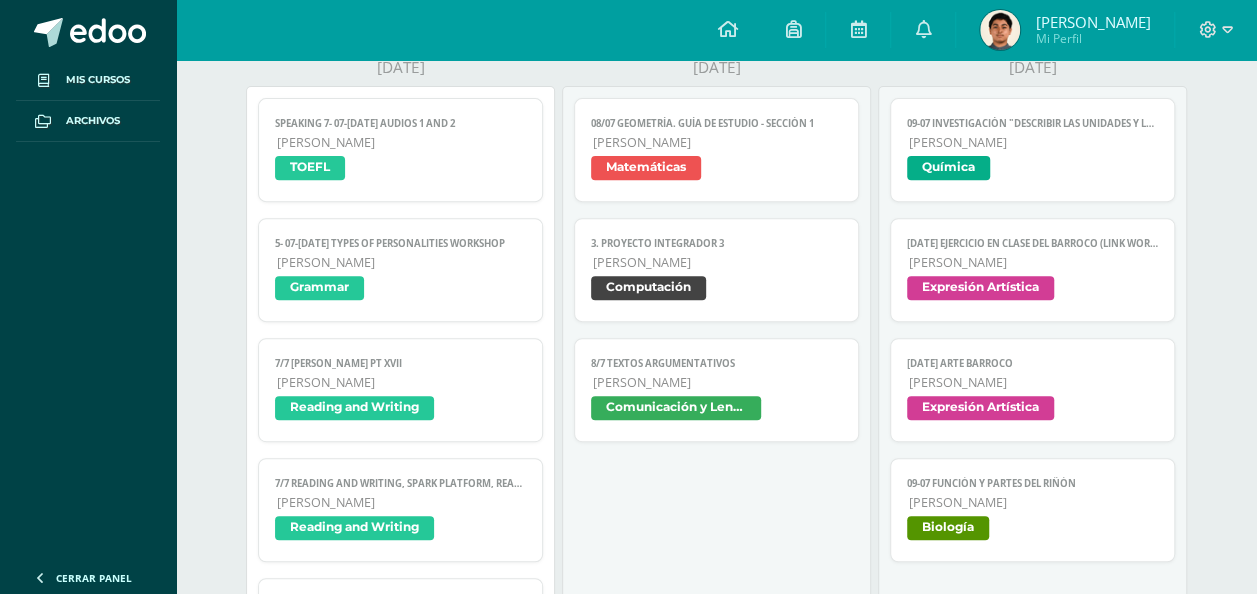 click on "Química" at bounding box center [948, 168] 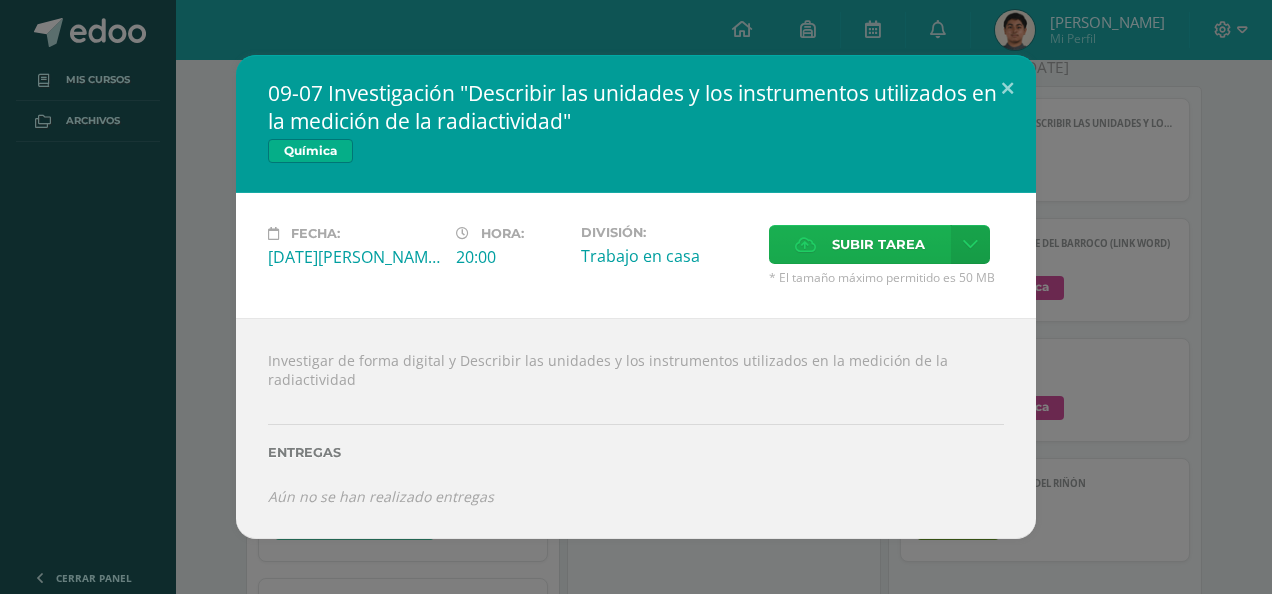 click on "Subir tarea" at bounding box center (878, 244) 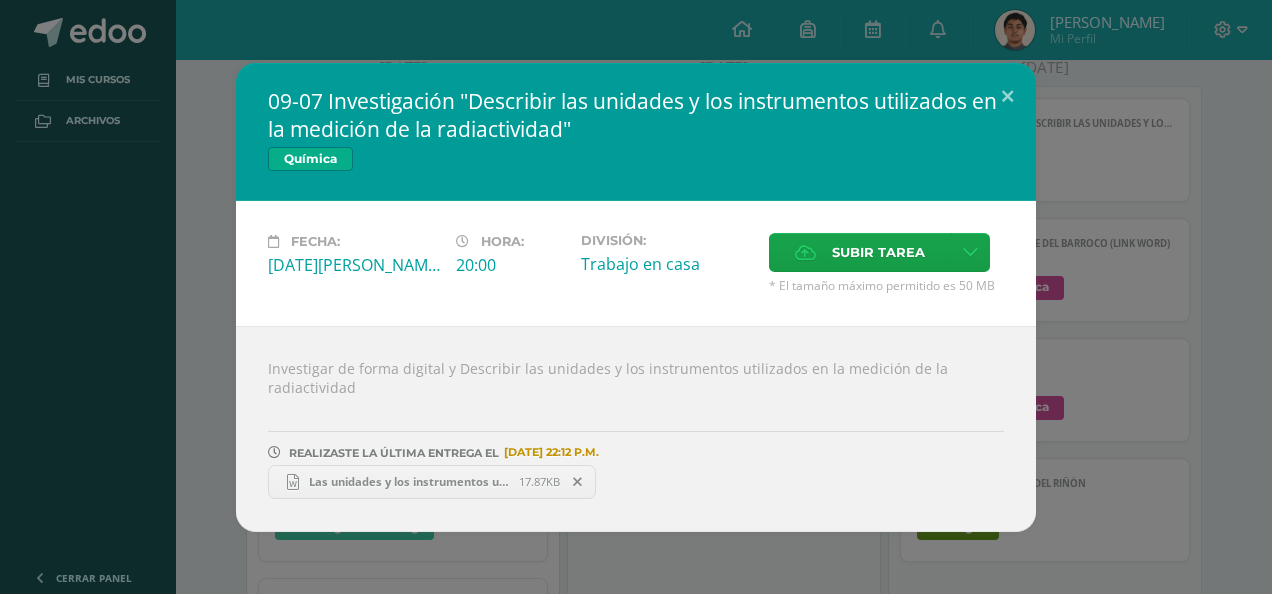 click on "09-07 Investigación "Describir las unidades y los instrumentos utilizados en la medición de la radiactividad"
Química
Fecha:
[DATE][PERSON_NAME]:
20:00
División:
Trabajo en casa
Subir tarea" at bounding box center (636, 297) 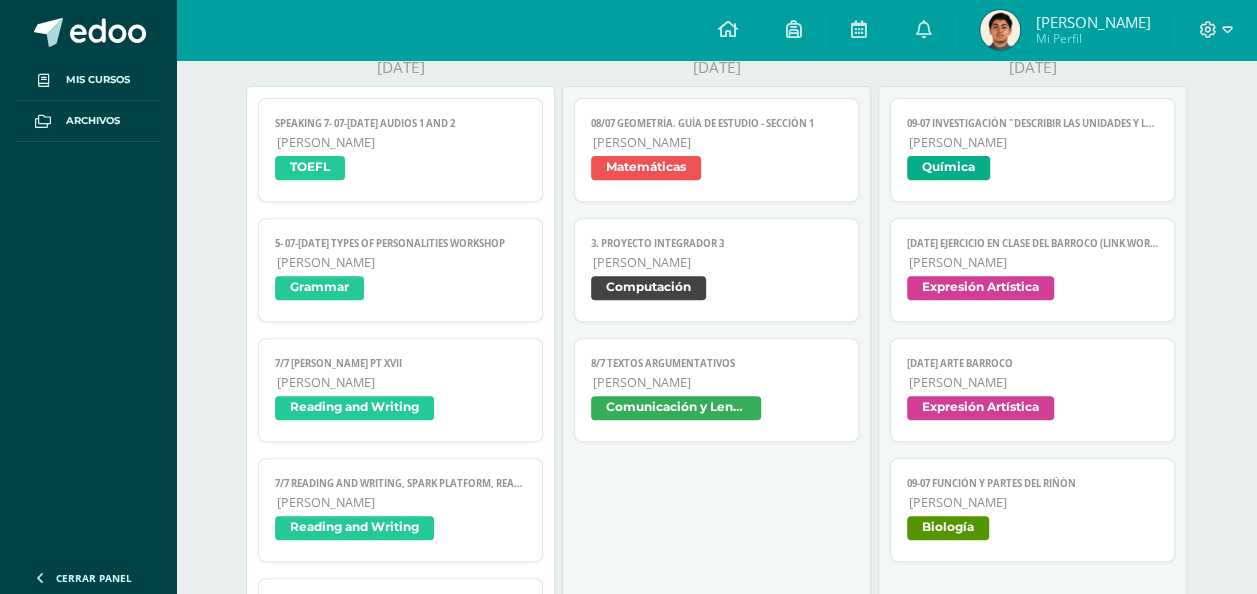 click on "09-07 Función y partes del Riñón Quinto Bachillerato Biología" at bounding box center (1032, 510) 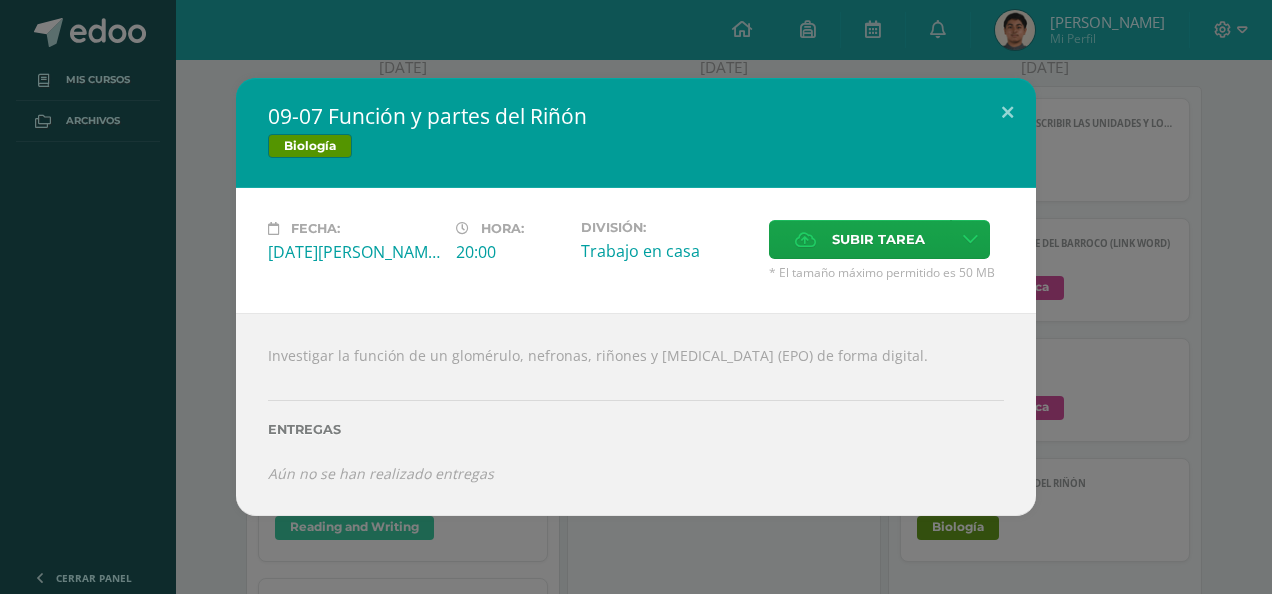 drag, startPoint x: 267, startPoint y: 348, endPoint x: 922, endPoint y: 357, distance: 655.0618 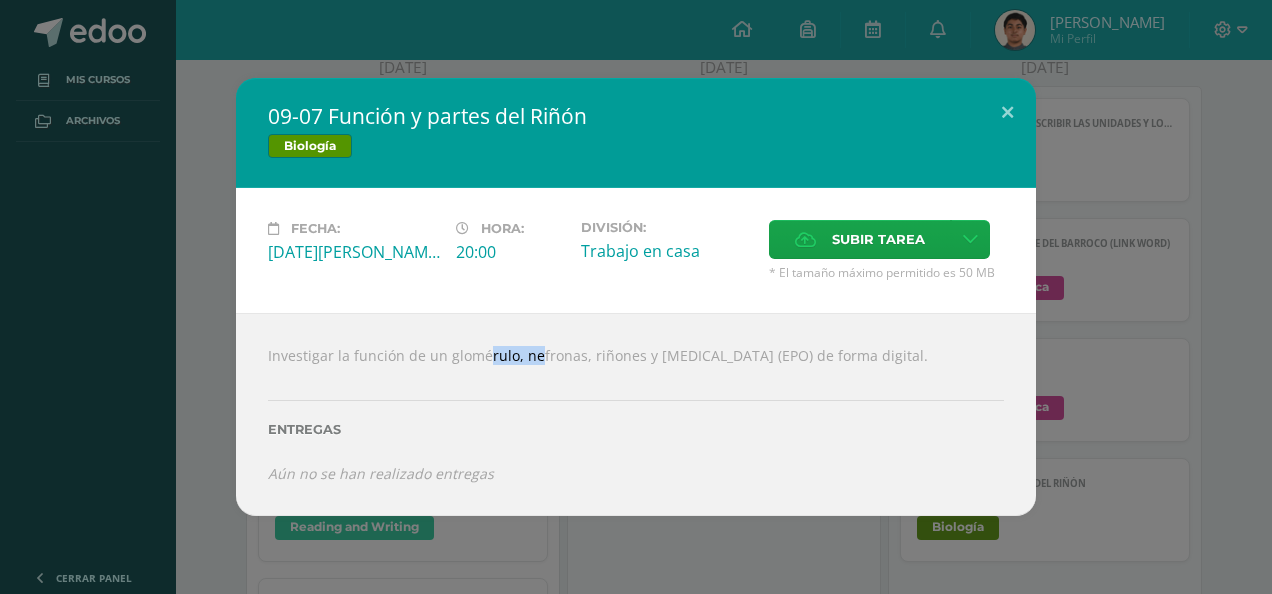 drag, startPoint x: 442, startPoint y: 355, endPoint x: 507, endPoint y: 356, distance: 65.00769 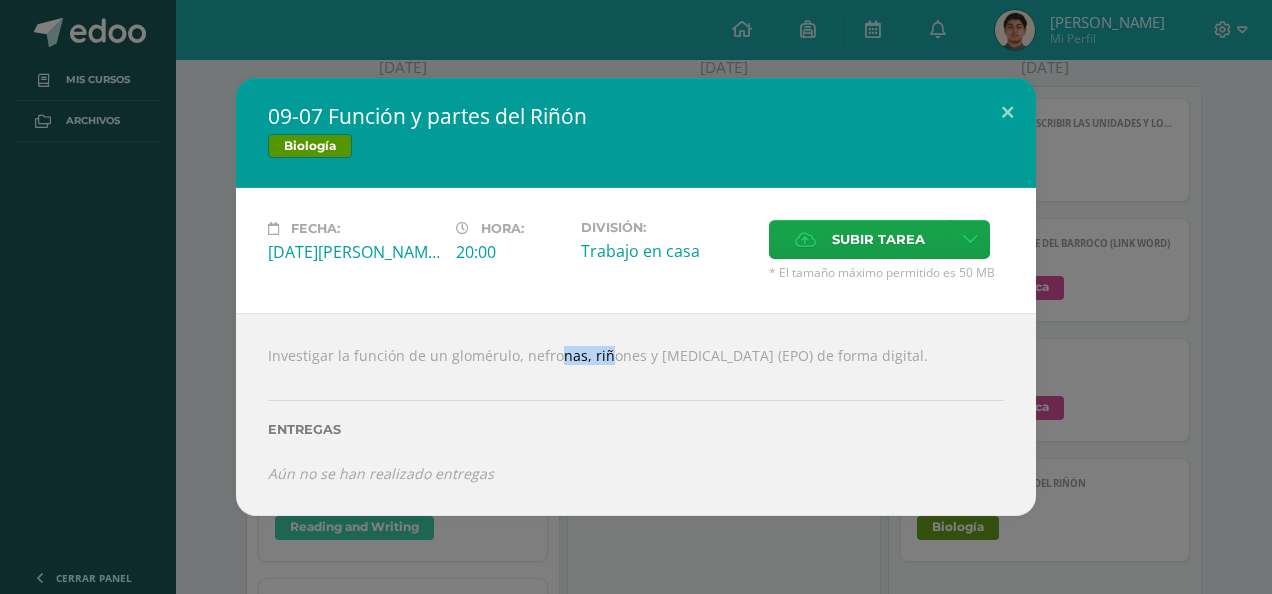 drag, startPoint x: 524, startPoint y: 352, endPoint x: 573, endPoint y: 349, distance: 49.09175 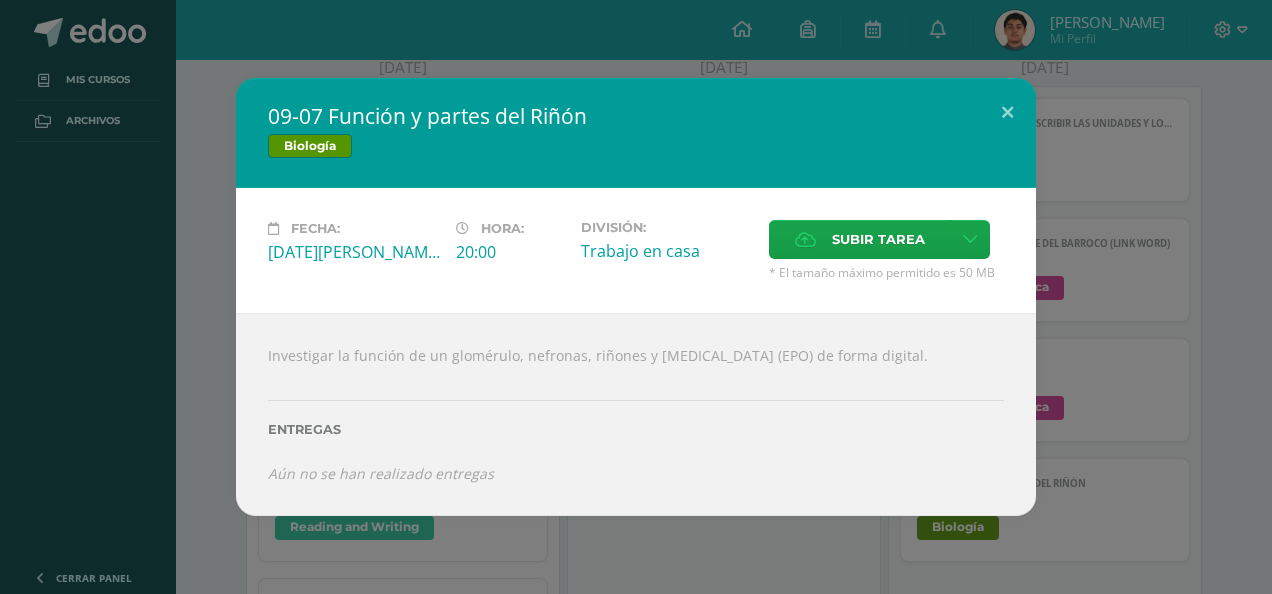 click on "Investigar la función de un glomérulo,  nefronas, riñones y [MEDICAL_DATA] (EPO) de forma digital.
Entregas
Aún no se han realizado entregas
¿Deseas retirar la entrega  ?
Esta acción no puede ser revertida
Remover
Cancelar" at bounding box center (636, 414) 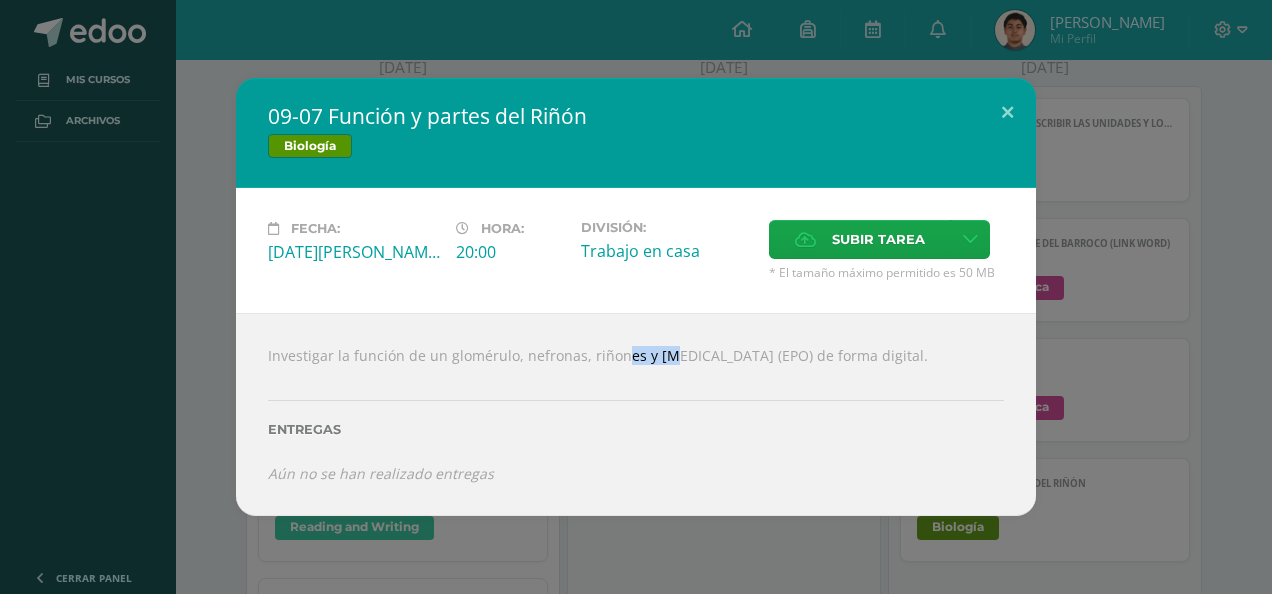 drag, startPoint x: 582, startPoint y: 356, endPoint x: 630, endPoint y: 352, distance: 48.166378 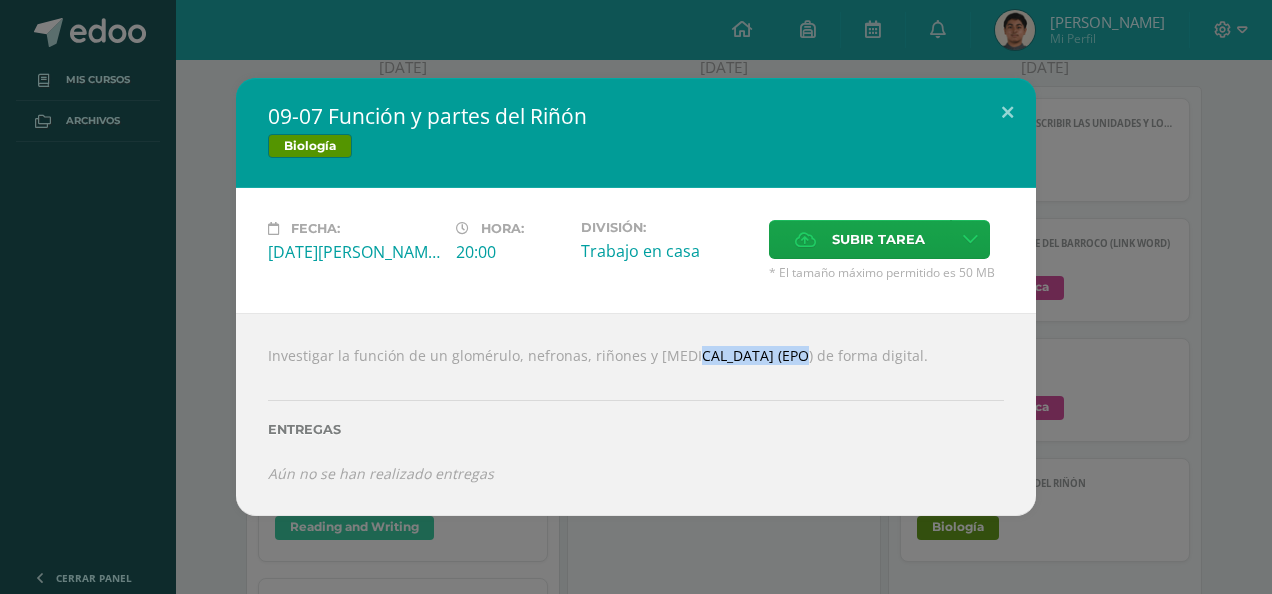 drag, startPoint x: 646, startPoint y: 357, endPoint x: 737, endPoint y: 356, distance: 91.00549 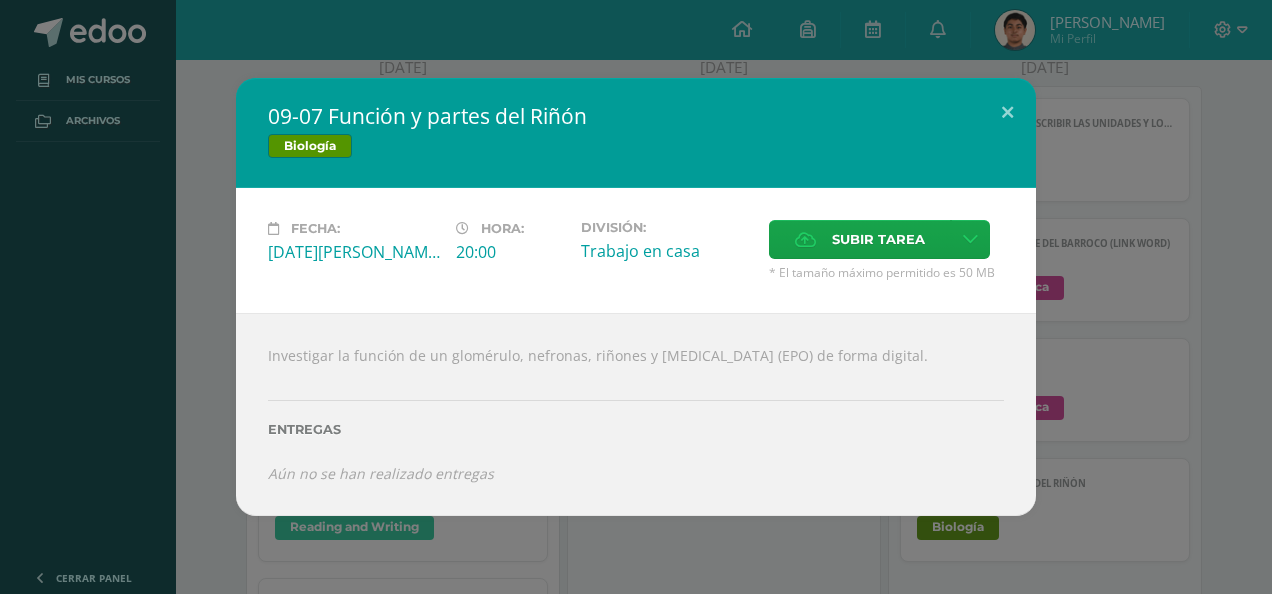 click on "Investigar la función de un glomérulo,  nefronas, riñones y [MEDICAL_DATA] (EPO) de forma digital.
Entregas
Aún no se han realizado entregas
¿Deseas retirar la entrega  ?
Esta acción no puede ser revertida
Remover
Cancelar" at bounding box center [636, 414] 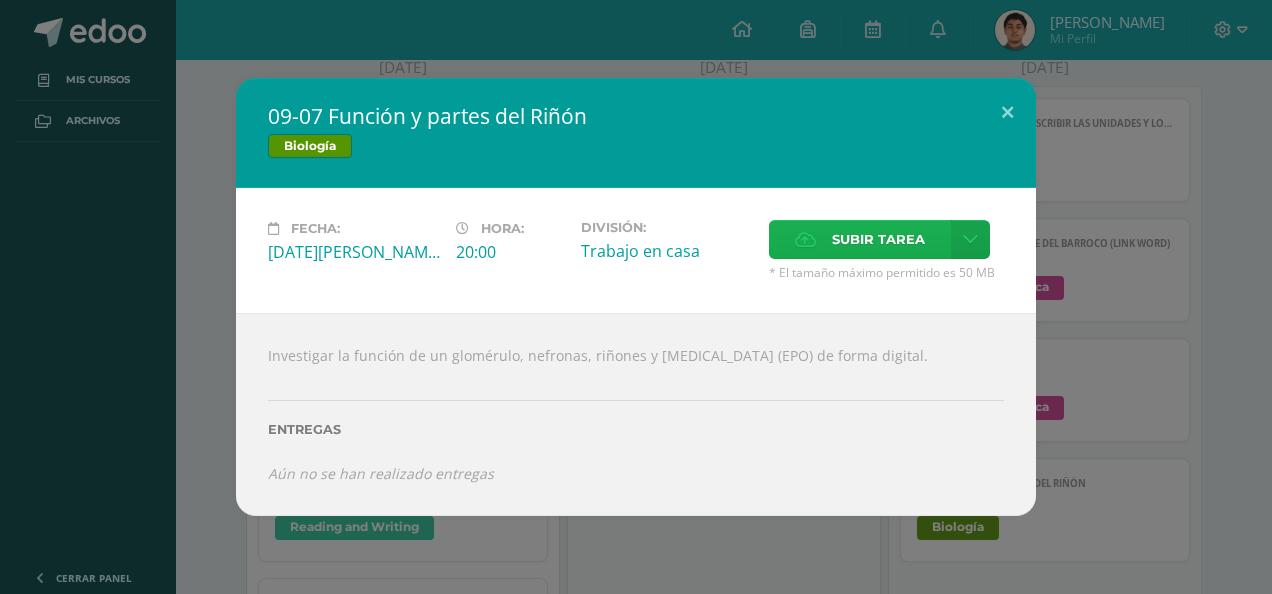 click on "Subir tarea" at bounding box center (878, 239) 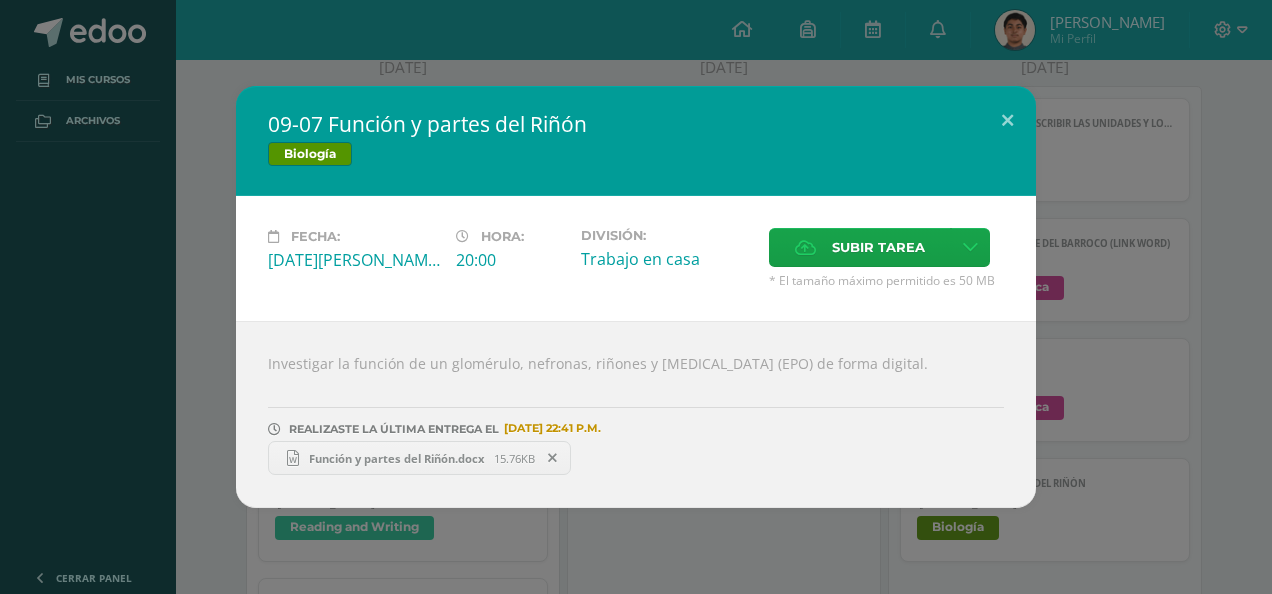 click on "Fecha:
[DATE][PERSON_NAME]:
20:00
División:
Trabajo en casa
Cancelar" at bounding box center (636, 258) 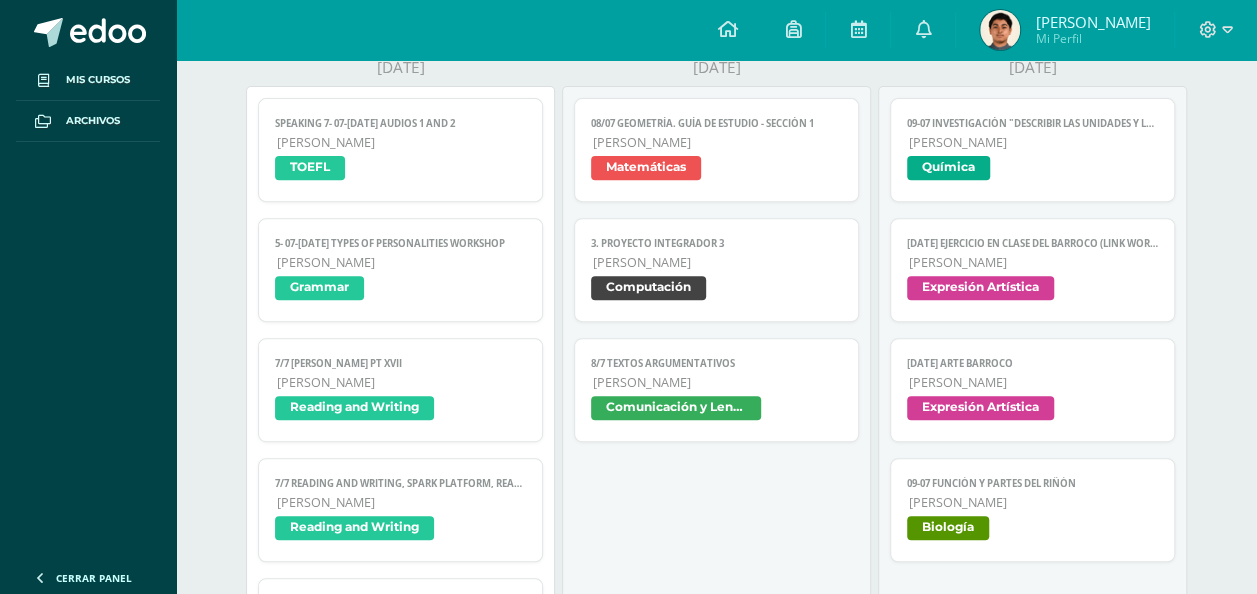scroll, scrollTop: 819, scrollLeft: 0, axis: vertical 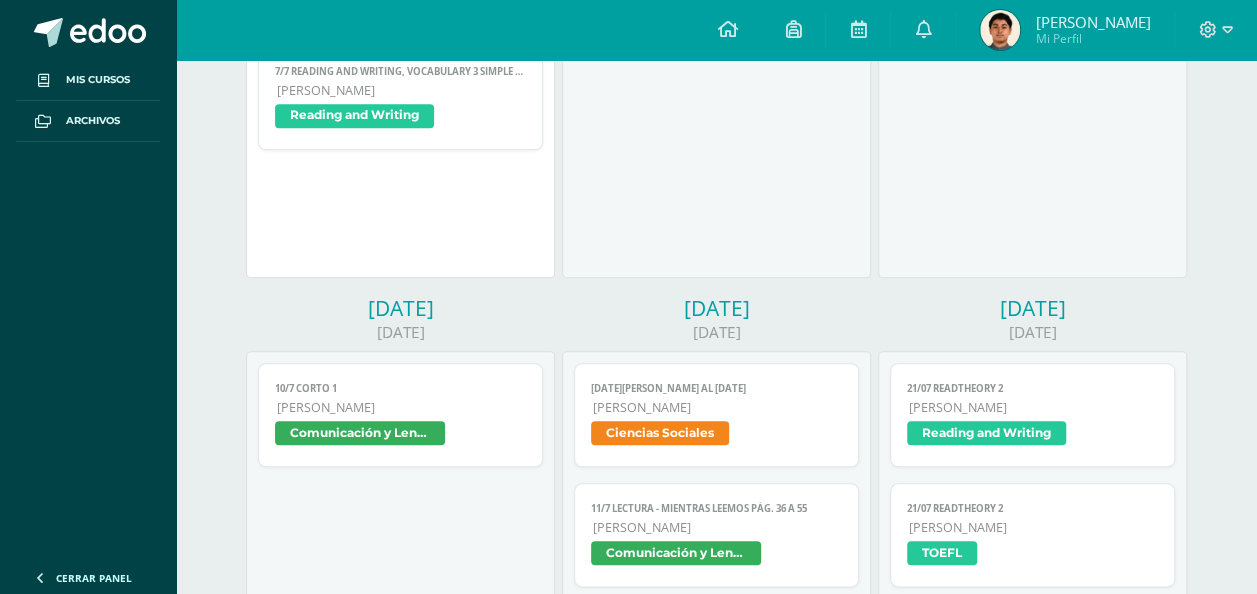click on "Mis cursos Archivos Cerrar panel
Biología
[PERSON_NAME]
"U"
Ciencias Sociales
[PERSON_NAME]
"U"
Computación
[PERSON_NAME]
"U"
Comunicación y [GEOGRAPHIC_DATA]
[PERSON_NAME]
"U"
Estadística
[PERSON_NAME]
"U"
Expresión Artística
Ver Todos los Cursos" at bounding box center (628, 565) 